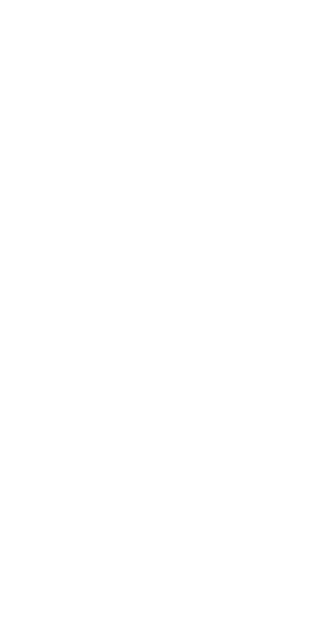 scroll, scrollTop: 0, scrollLeft: 0, axis: both 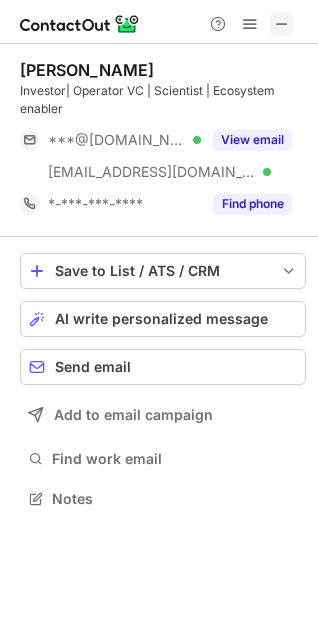 click at bounding box center (282, 24) 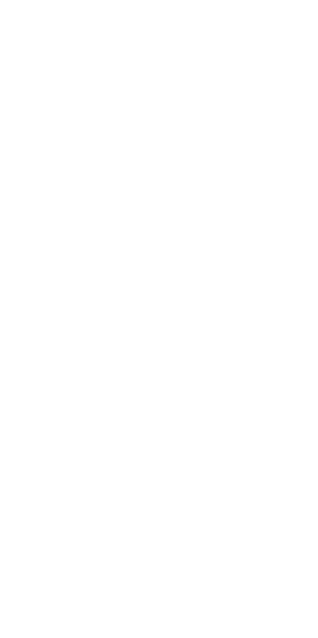 scroll, scrollTop: 0, scrollLeft: 0, axis: both 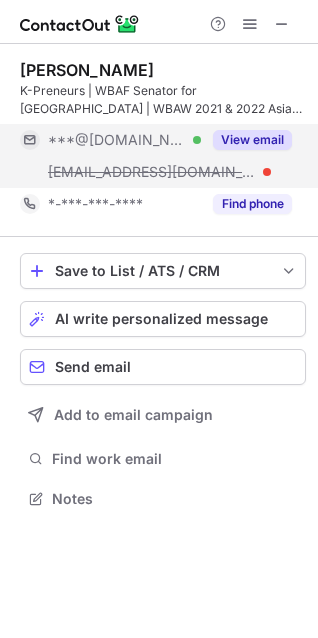 click on "View email" at bounding box center (252, 140) 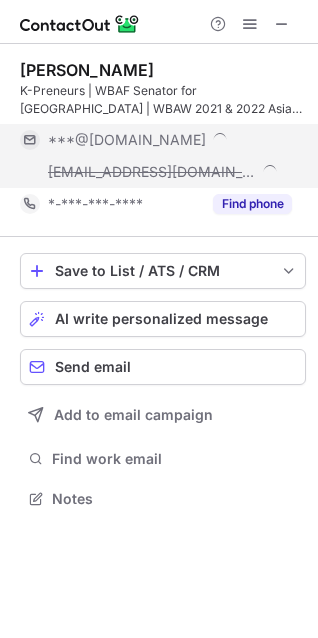 scroll, scrollTop: 10, scrollLeft: 10, axis: both 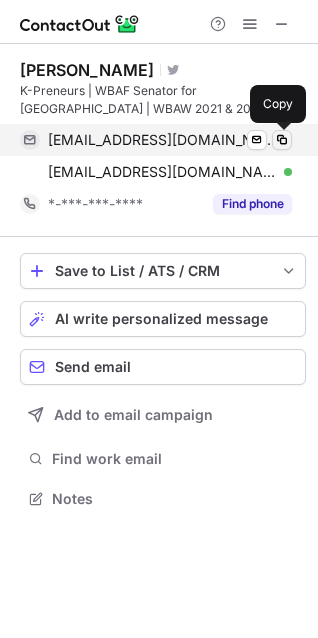 click at bounding box center [282, 140] 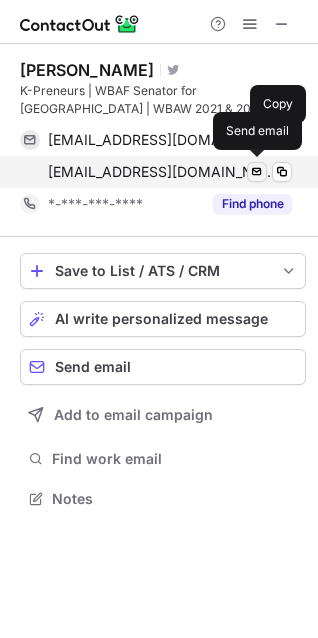 click at bounding box center [257, 172] 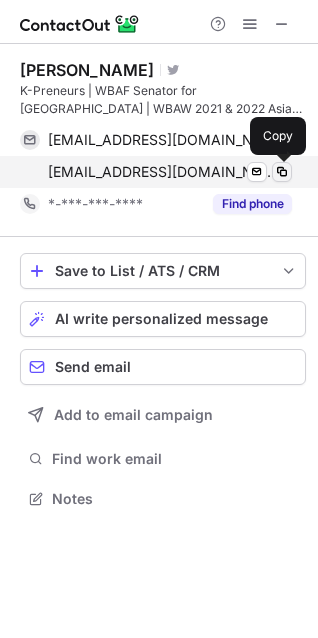 click at bounding box center [282, 172] 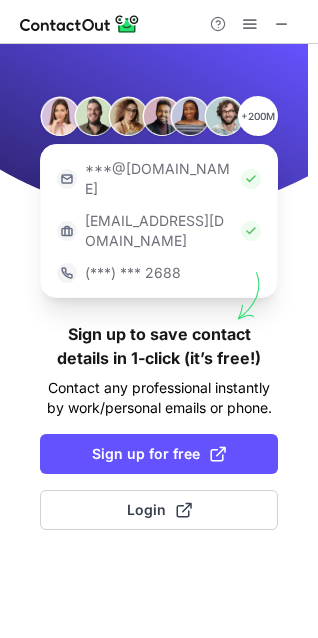 scroll, scrollTop: 0, scrollLeft: 0, axis: both 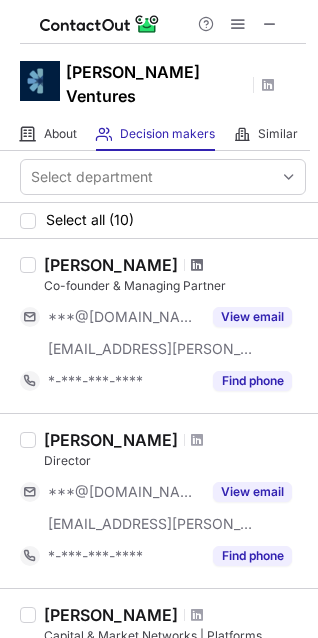 click at bounding box center (197, 265) 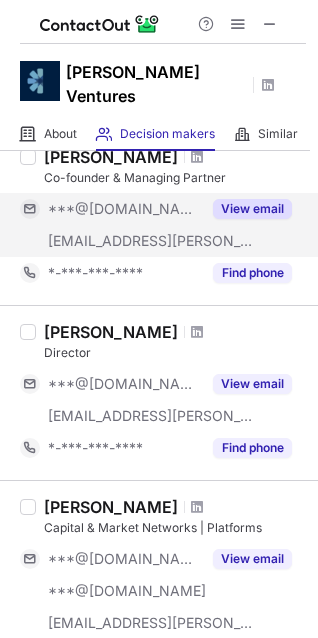 scroll, scrollTop: 114, scrollLeft: 0, axis: vertical 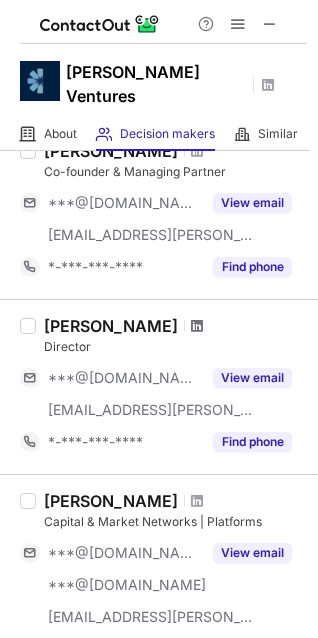 click at bounding box center (197, 326) 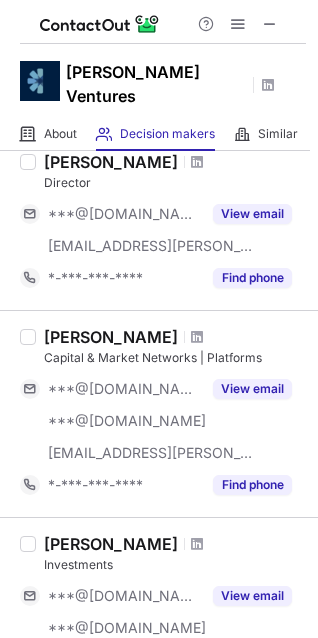scroll, scrollTop: 285, scrollLeft: 0, axis: vertical 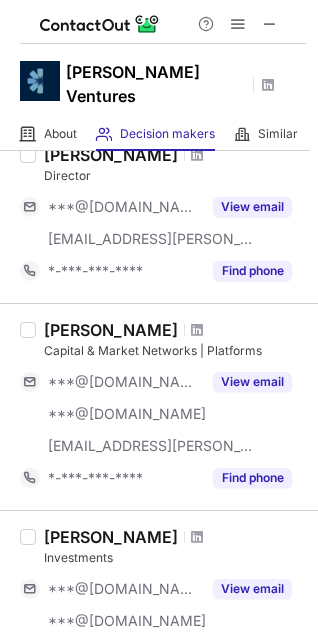 click on "Gautham Sivaramakrishnan" at bounding box center [175, 330] 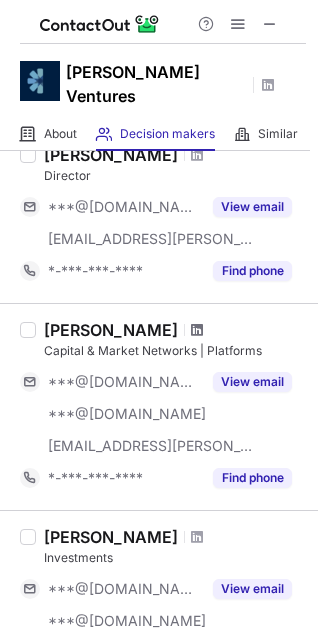 click at bounding box center [197, 330] 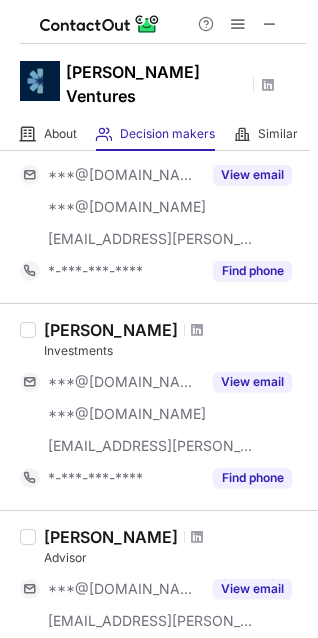 scroll, scrollTop: 500, scrollLeft: 0, axis: vertical 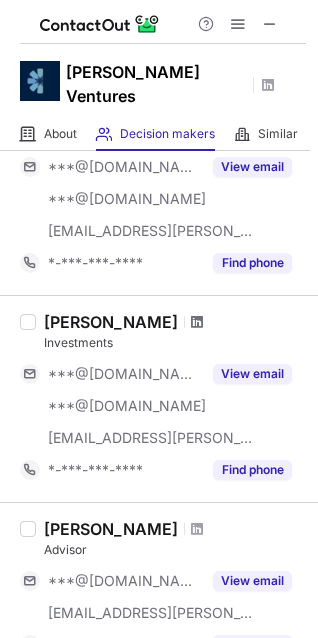 click at bounding box center [197, 322] 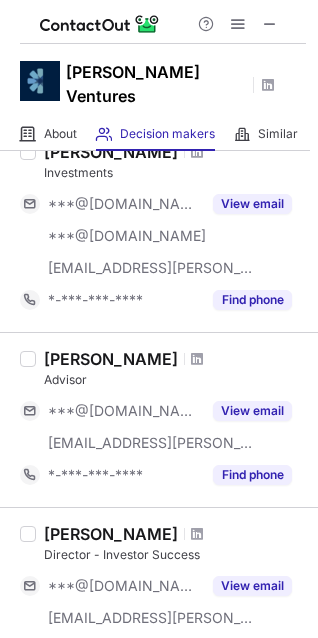 scroll, scrollTop: 713, scrollLeft: 0, axis: vertical 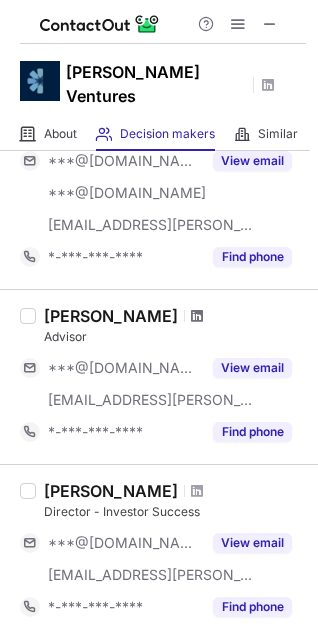 click at bounding box center (197, 316) 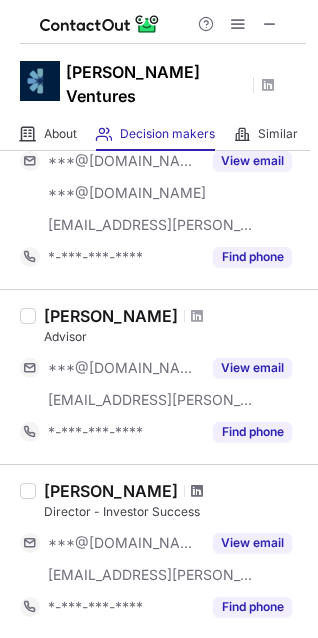 click at bounding box center (197, 491) 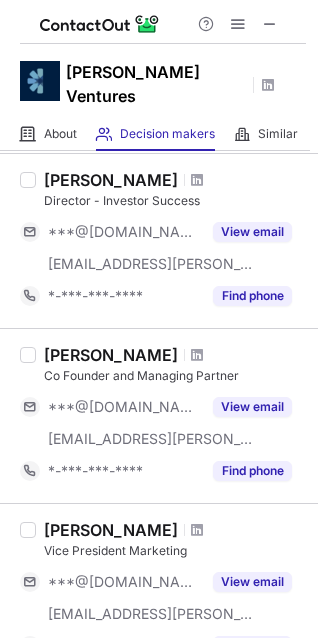 scroll, scrollTop: 977, scrollLeft: 0, axis: vertical 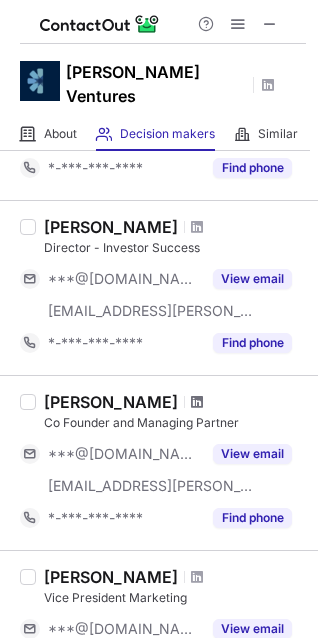 click at bounding box center [197, 402] 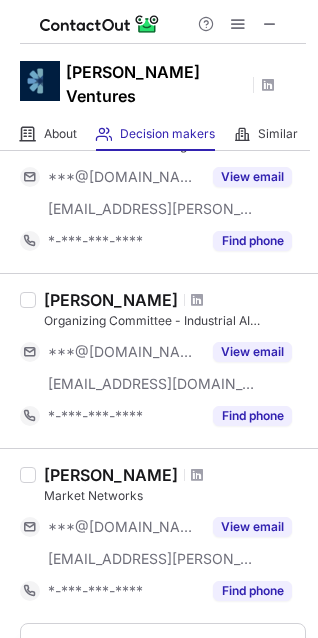 scroll, scrollTop: 1159, scrollLeft: 0, axis: vertical 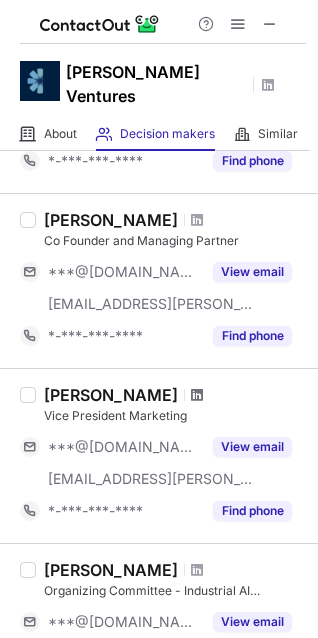 click at bounding box center [197, 395] 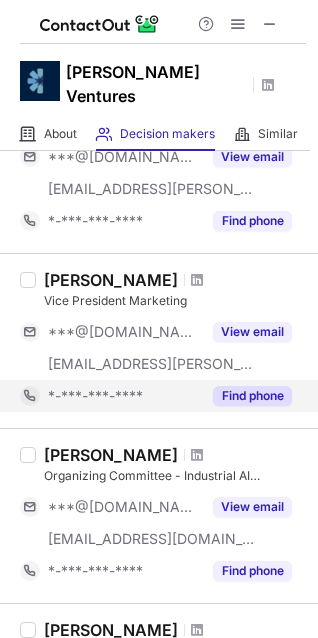 scroll, scrollTop: 1289, scrollLeft: 0, axis: vertical 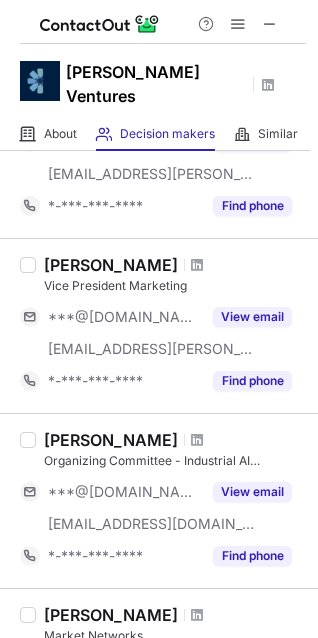 click at bounding box center [197, 440] 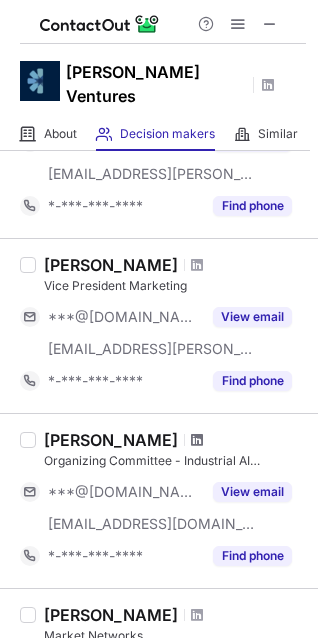 click at bounding box center (197, 440) 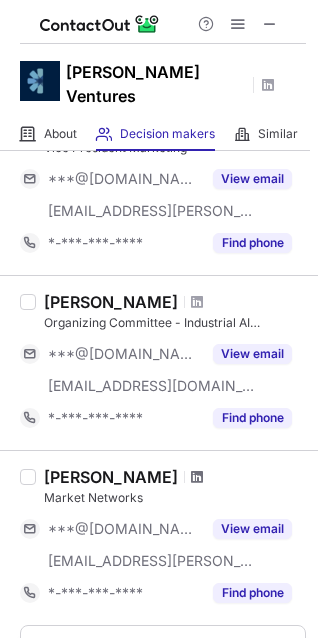 scroll, scrollTop: 1478, scrollLeft: 0, axis: vertical 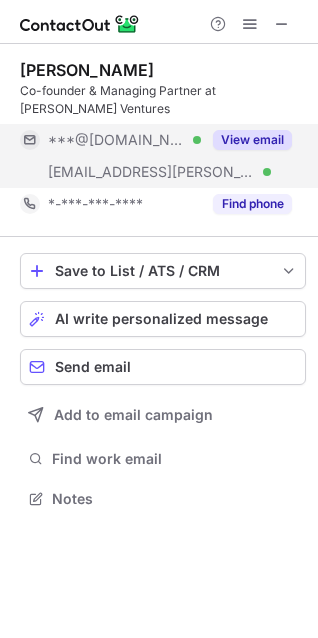 click on "View email" at bounding box center (252, 140) 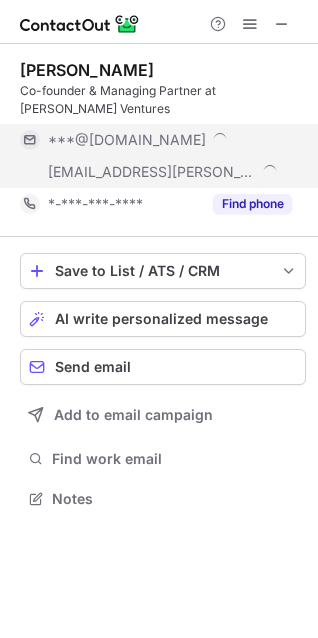 scroll, scrollTop: 10, scrollLeft: 10, axis: both 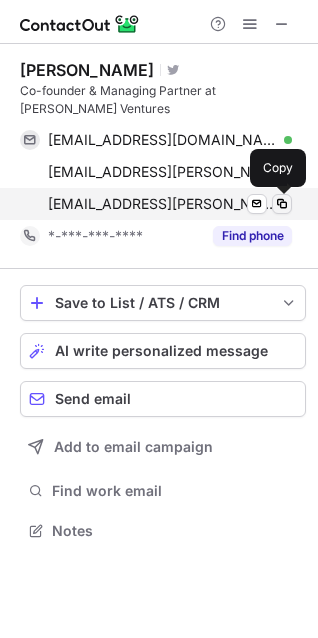 click at bounding box center (282, 204) 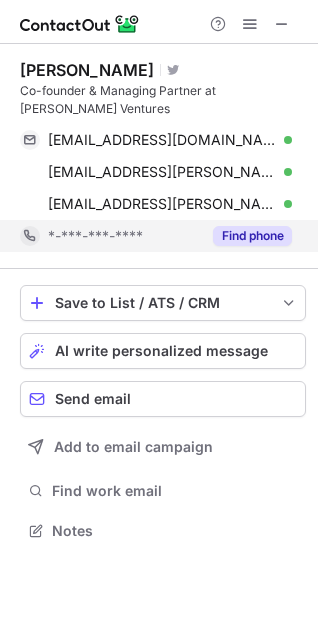 click on "Find phone" at bounding box center (252, 236) 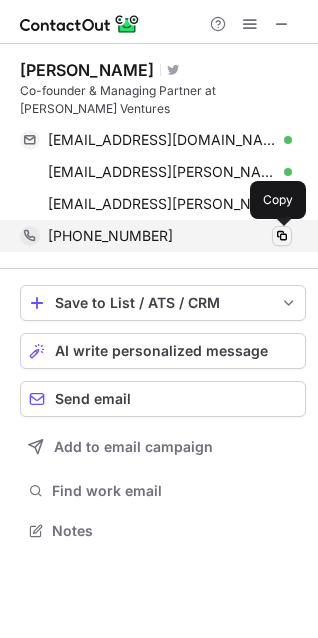 click at bounding box center (282, 236) 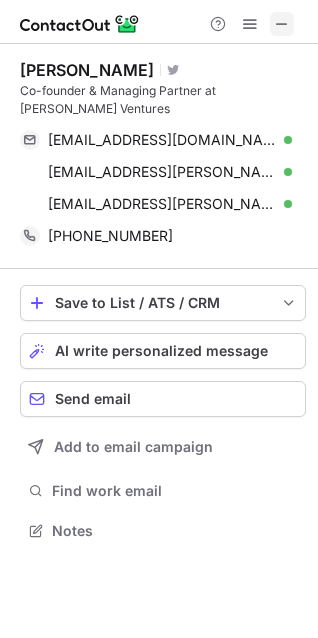 click at bounding box center (282, 24) 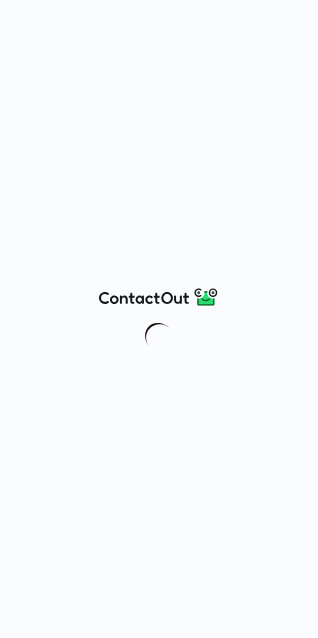 scroll, scrollTop: 0, scrollLeft: 0, axis: both 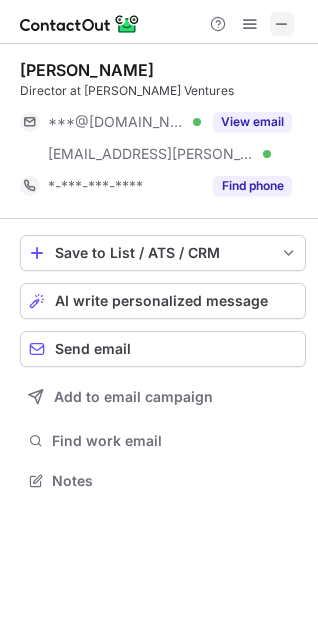 click at bounding box center [282, 24] 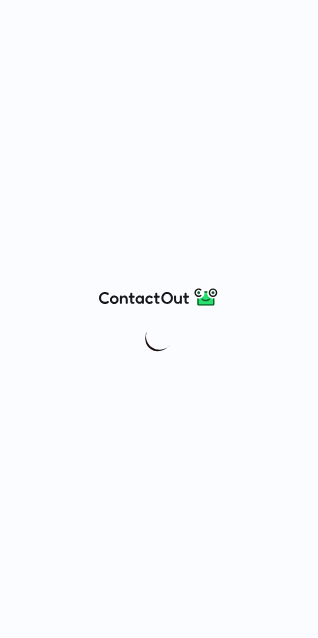 scroll, scrollTop: 0, scrollLeft: 0, axis: both 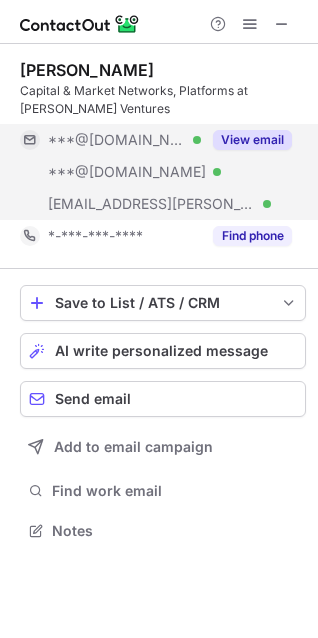 click on "View email" at bounding box center (252, 140) 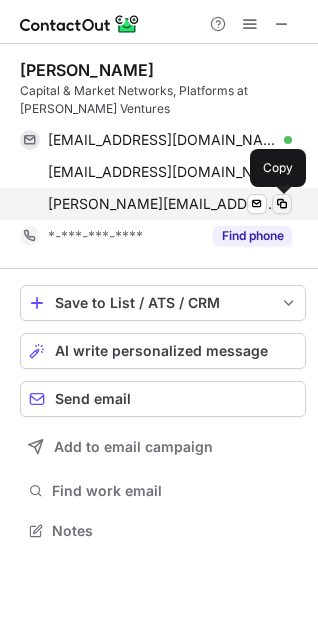 click at bounding box center (282, 204) 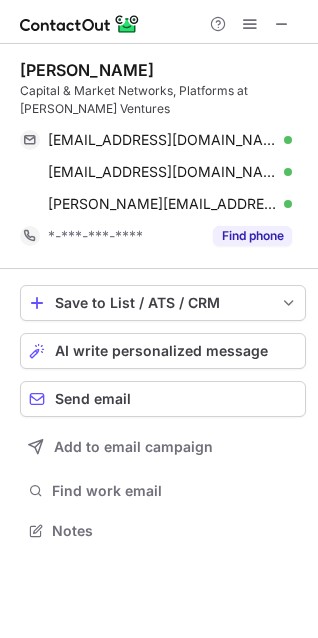 click at bounding box center [159, 22] 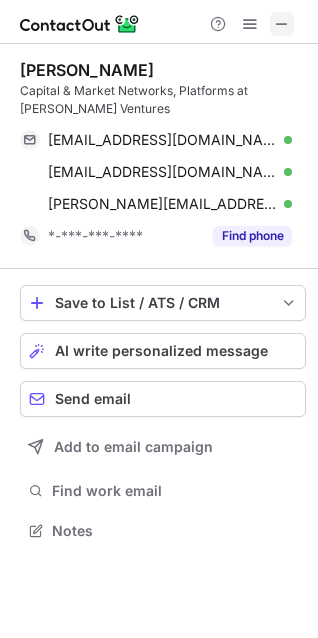 click at bounding box center (282, 24) 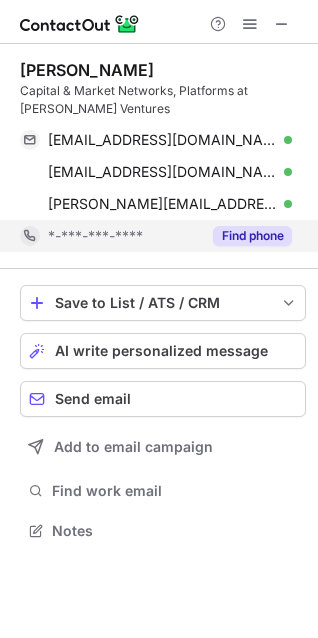 click on "Find phone" at bounding box center [252, 236] 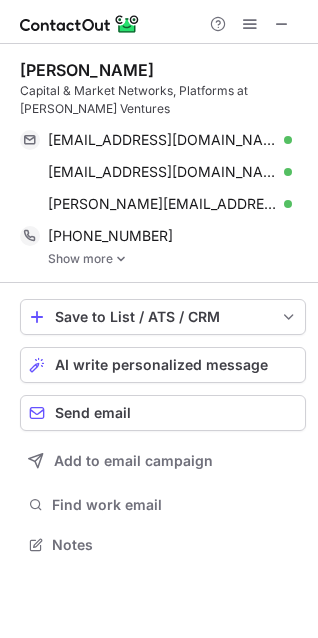 scroll, scrollTop: 10, scrollLeft: 10, axis: both 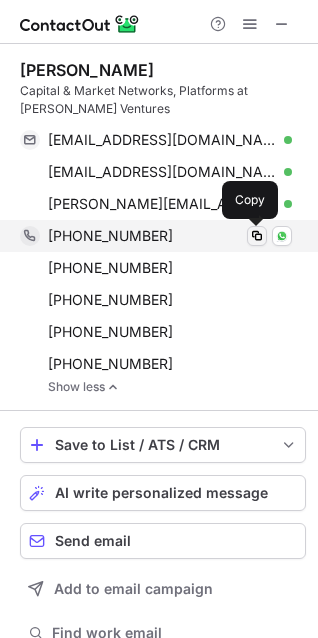 click at bounding box center [257, 236] 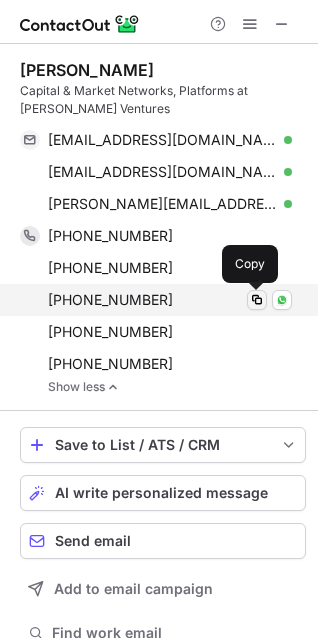 click at bounding box center [257, 300] 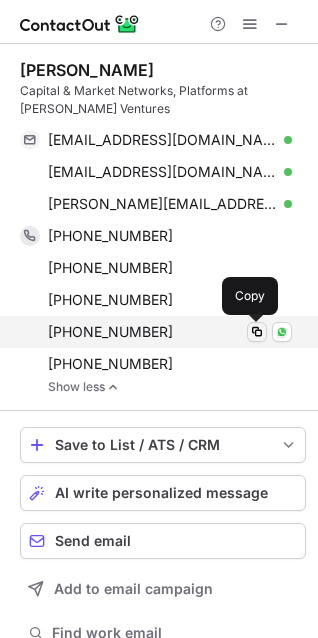 click at bounding box center [257, 332] 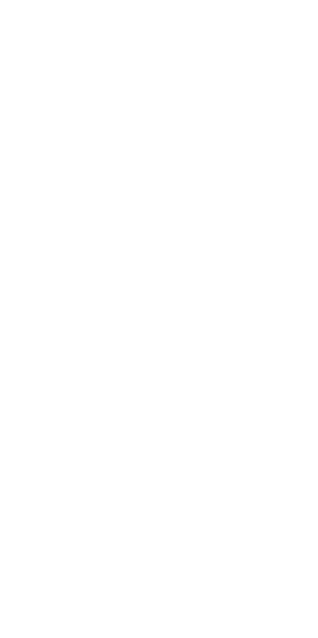 scroll, scrollTop: 0, scrollLeft: 0, axis: both 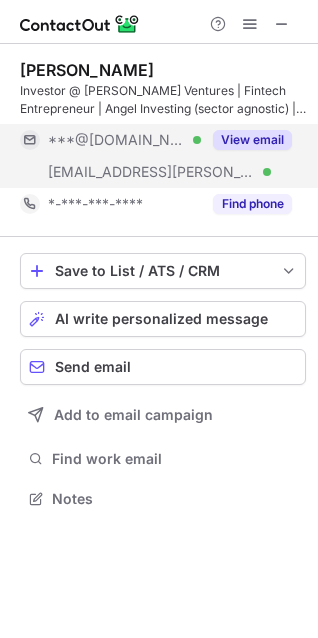 click on "View email" at bounding box center [252, 140] 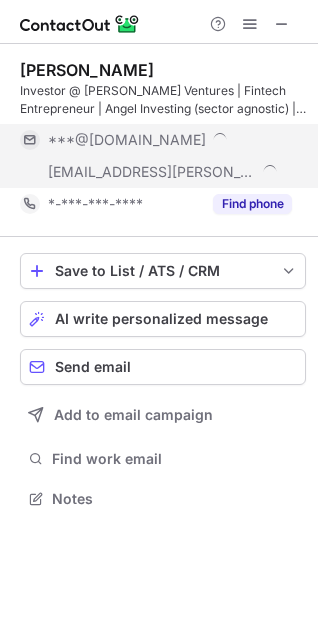 scroll, scrollTop: 10, scrollLeft: 10, axis: both 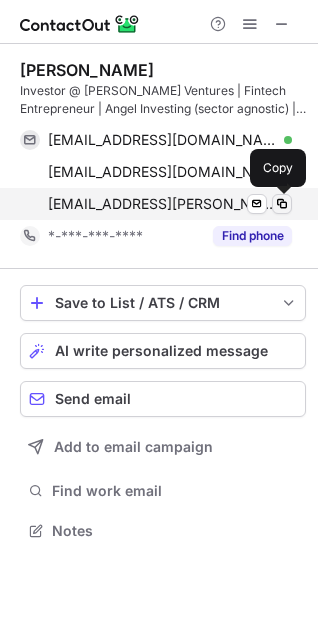 drag, startPoint x: 256, startPoint y: 204, endPoint x: 281, endPoint y: 204, distance: 25 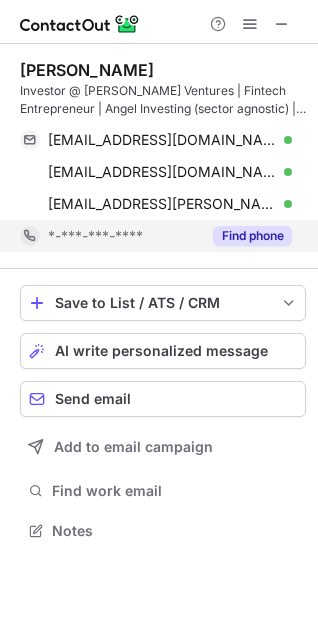 click on "Find phone" at bounding box center (252, 236) 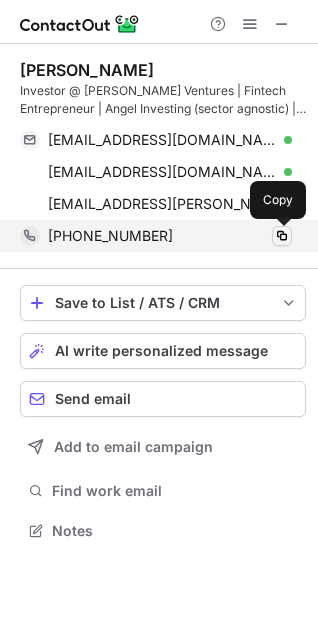 click at bounding box center (282, 236) 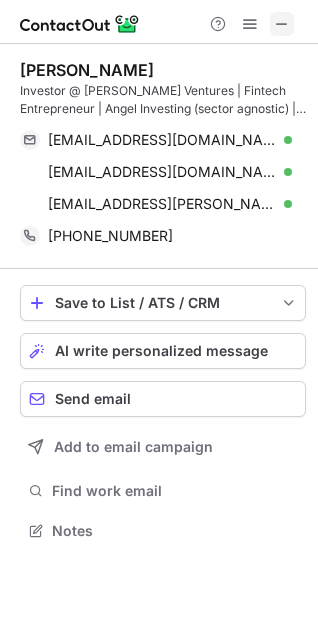 click at bounding box center [282, 24] 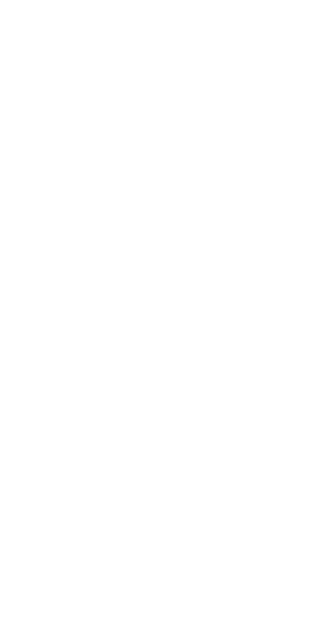 scroll, scrollTop: 0, scrollLeft: 0, axis: both 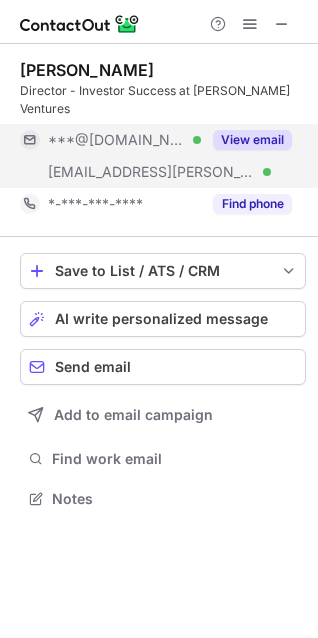 click on "View email" at bounding box center [252, 140] 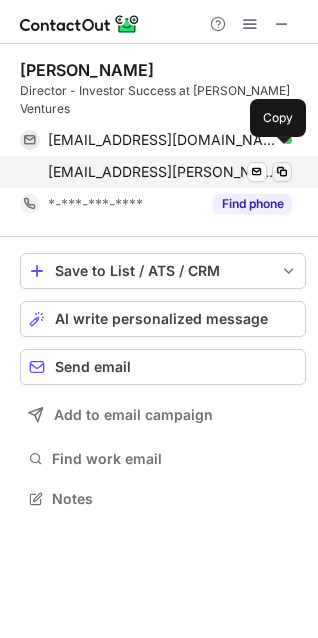 click at bounding box center (282, 172) 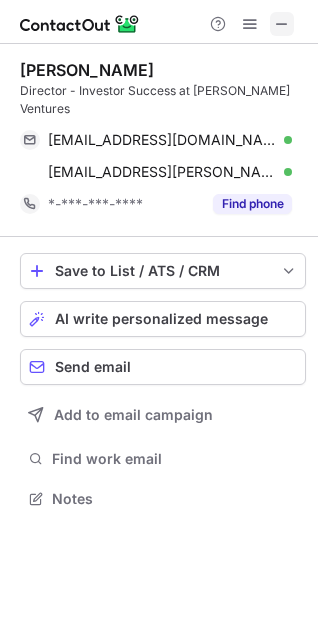 click at bounding box center (282, 24) 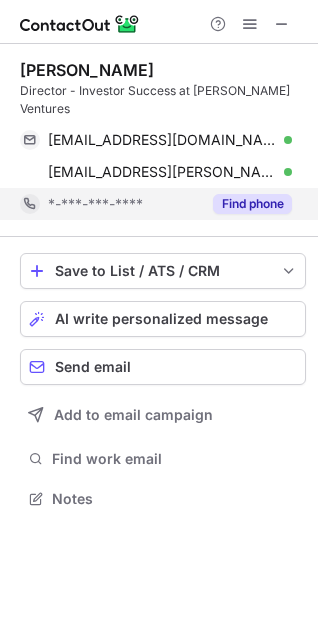 click on "Find phone" at bounding box center [252, 204] 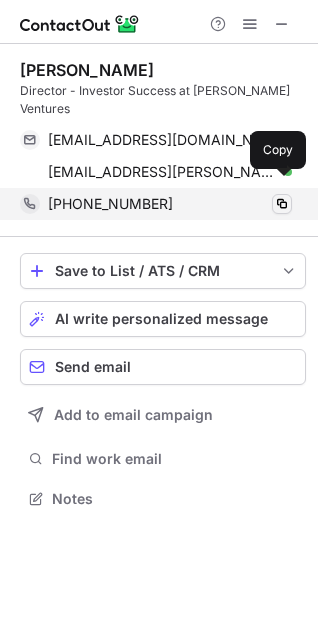 click at bounding box center [282, 204] 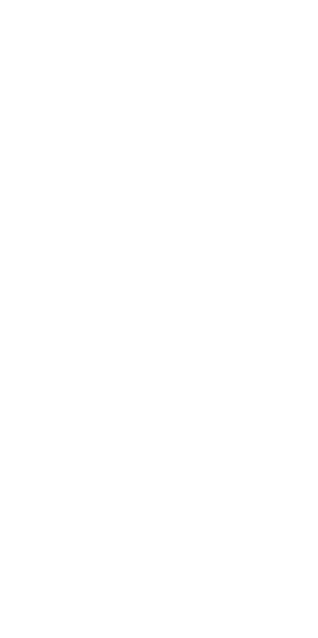 scroll, scrollTop: 0, scrollLeft: 0, axis: both 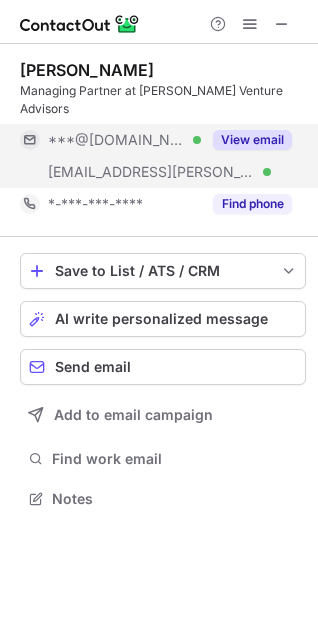 click on "View email" at bounding box center (252, 140) 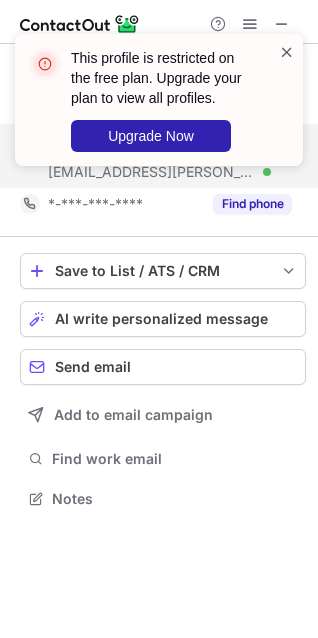 click at bounding box center [287, 52] 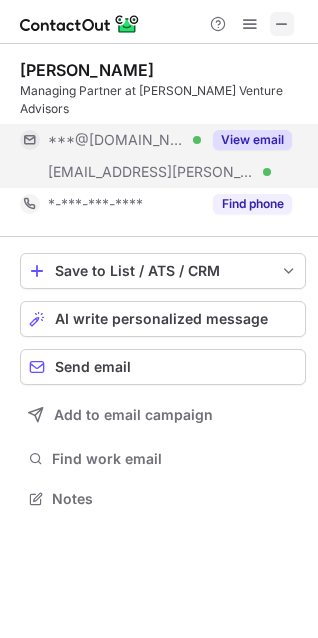 click at bounding box center [282, 24] 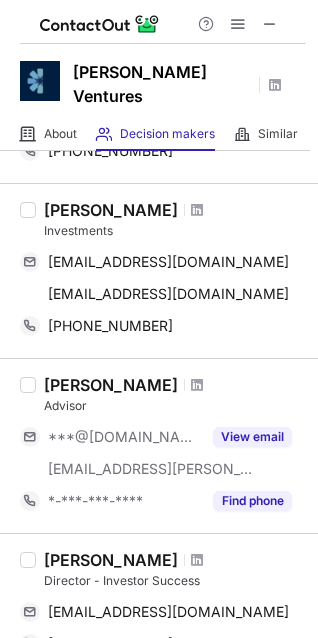 scroll, scrollTop: 1414, scrollLeft: 0, axis: vertical 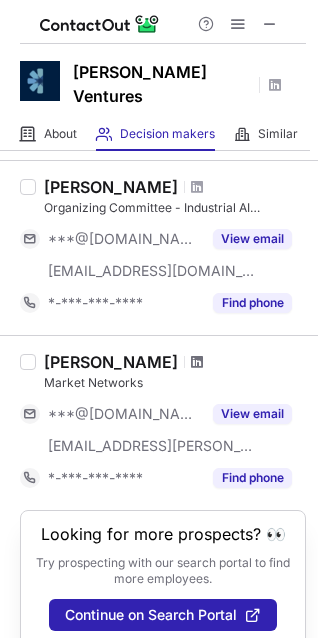 click at bounding box center (197, 362) 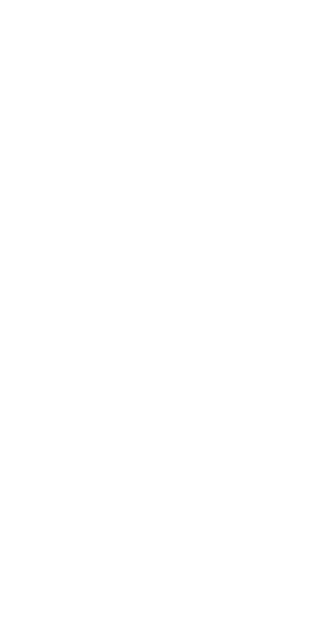 scroll, scrollTop: 0, scrollLeft: 0, axis: both 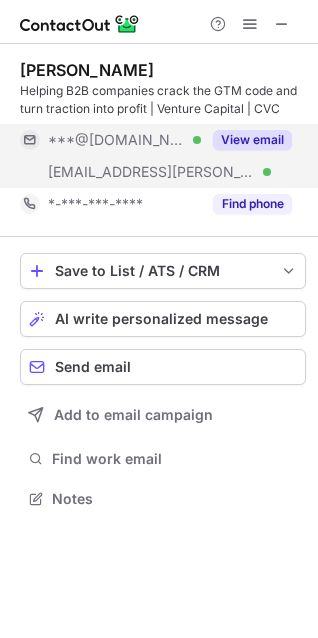 click on "View email" at bounding box center (252, 140) 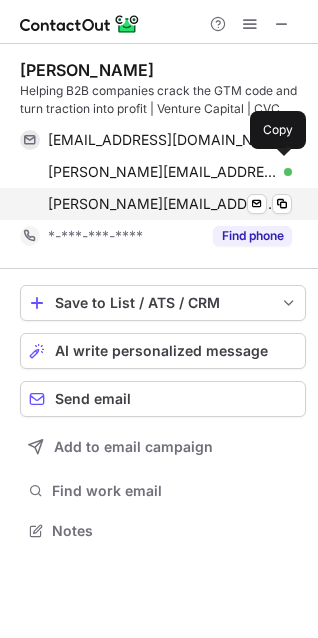 scroll, scrollTop: 10, scrollLeft: 10, axis: both 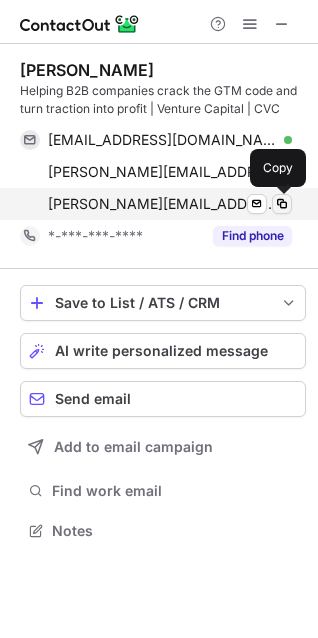 click at bounding box center (282, 204) 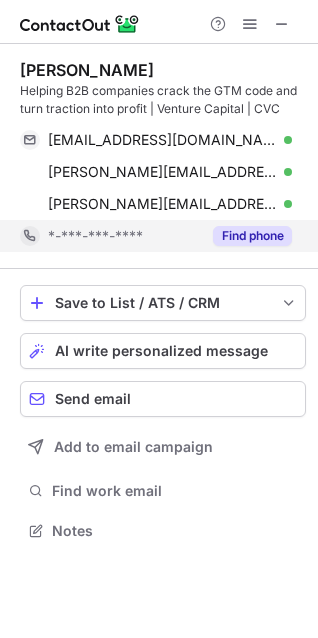 click on "Find phone" at bounding box center (252, 236) 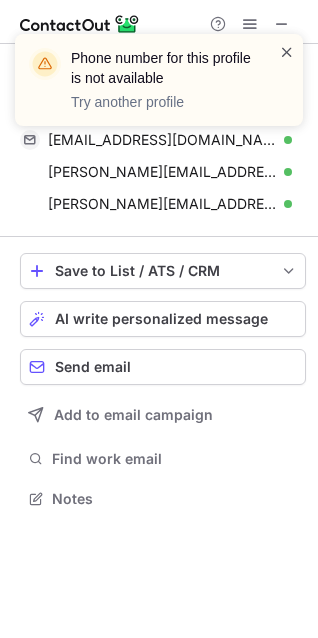scroll, scrollTop: 485, scrollLeft: 318, axis: both 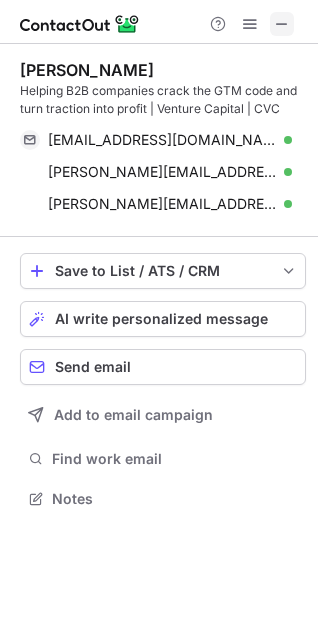 click at bounding box center [282, 24] 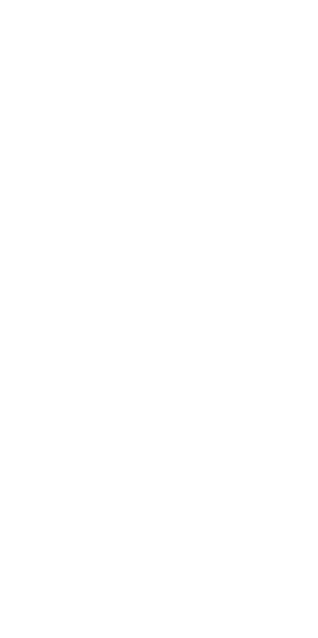 scroll, scrollTop: 0, scrollLeft: 0, axis: both 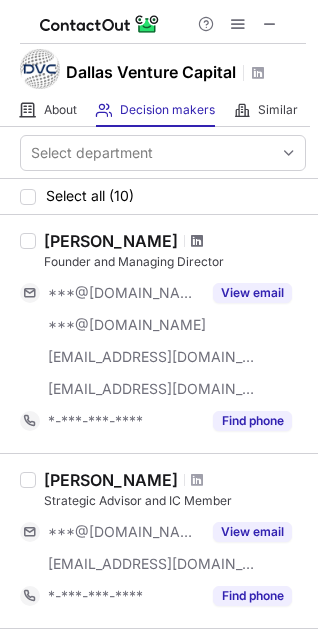 click at bounding box center (197, 241) 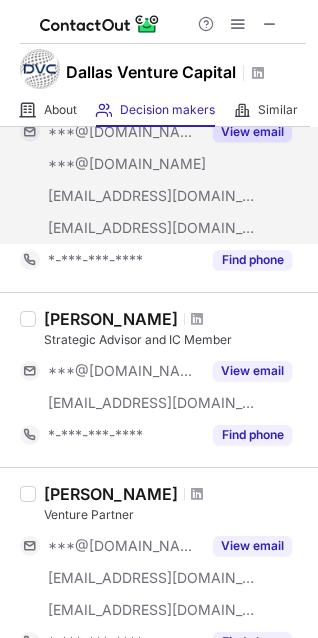 scroll, scrollTop: 164, scrollLeft: 0, axis: vertical 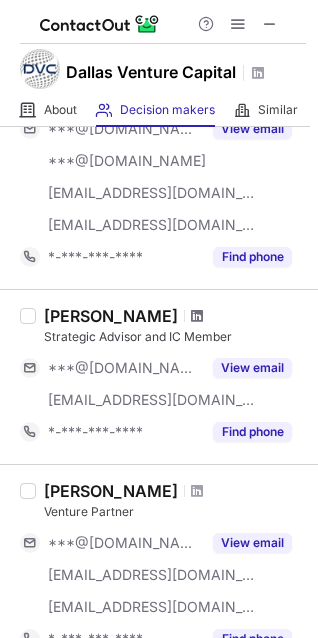 click at bounding box center [197, 316] 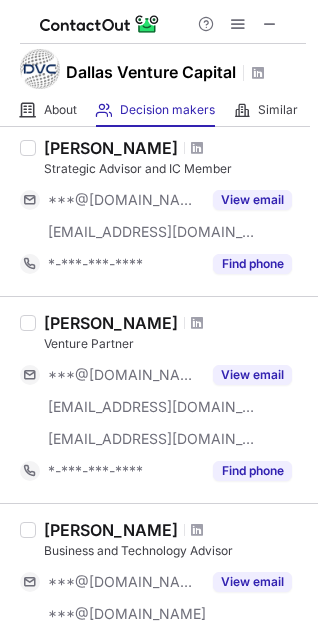 scroll, scrollTop: 325, scrollLeft: 0, axis: vertical 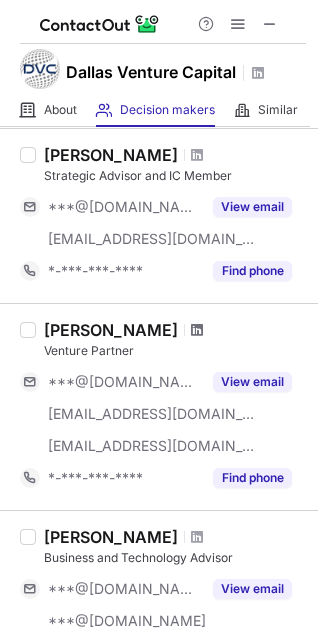 click at bounding box center (197, 330) 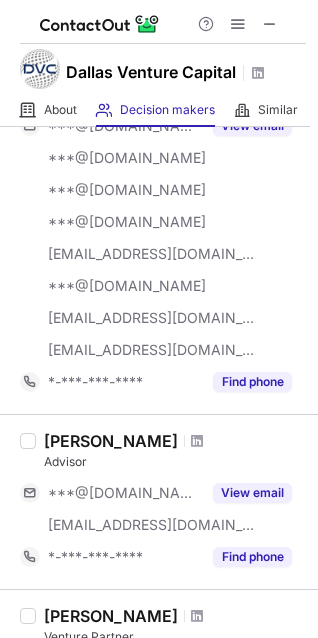 scroll, scrollTop: 802, scrollLeft: 0, axis: vertical 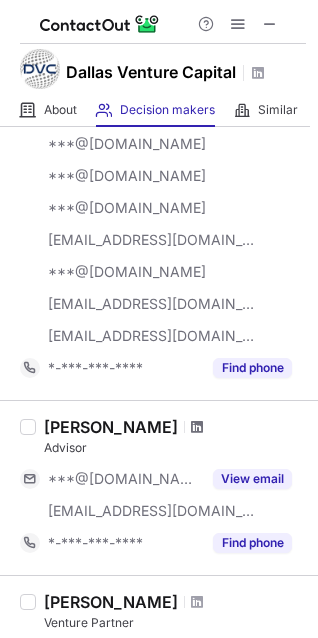 click at bounding box center (197, 427) 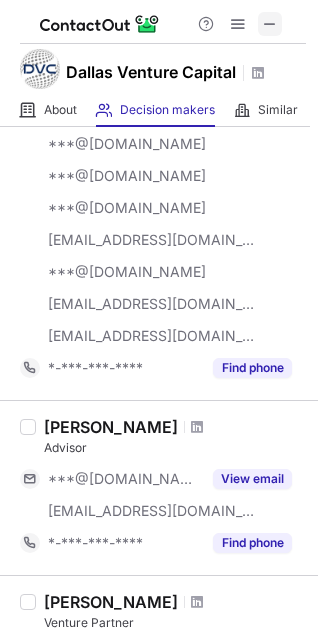 click at bounding box center (270, 24) 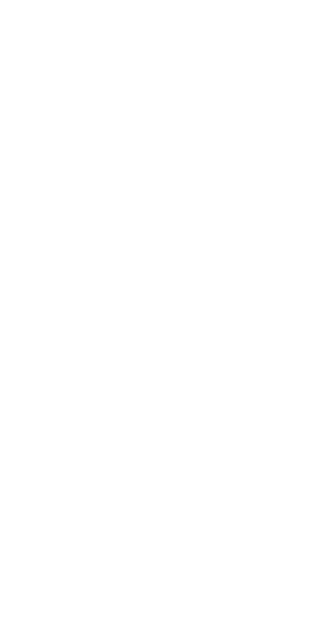scroll, scrollTop: 0, scrollLeft: 0, axis: both 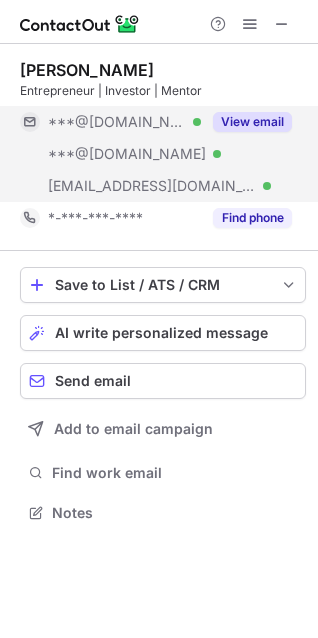 click on "View email" at bounding box center [252, 122] 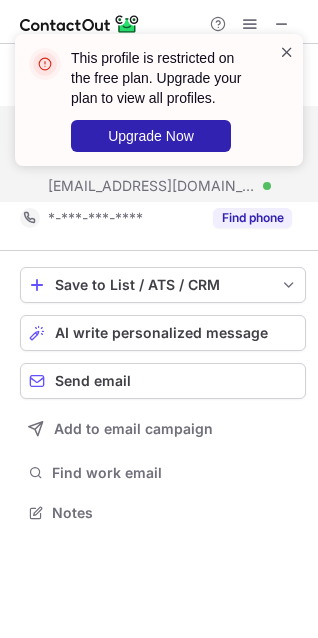 click at bounding box center (287, 52) 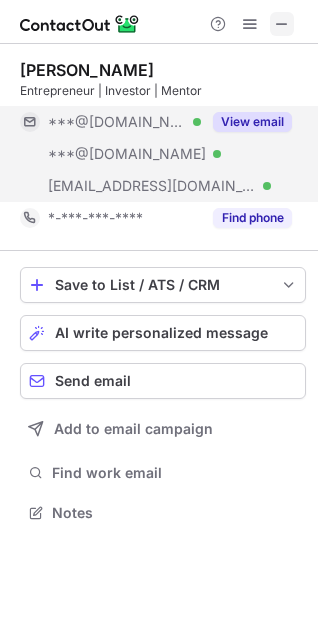 click at bounding box center [282, 24] 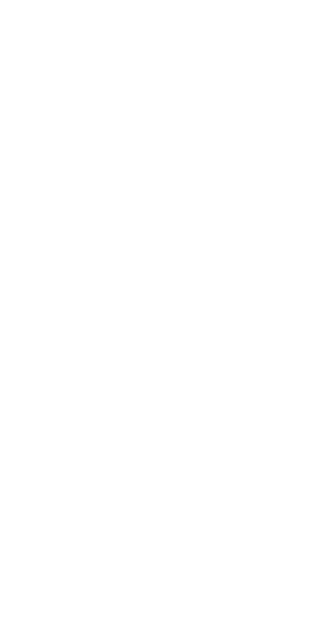 scroll, scrollTop: 0, scrollLeft: 0, axis: both 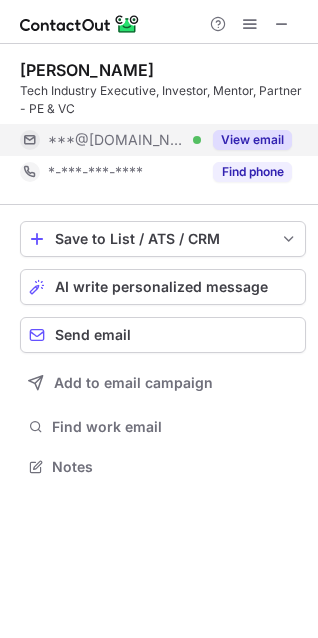 click on "View email" at bounding box center [252, 140] 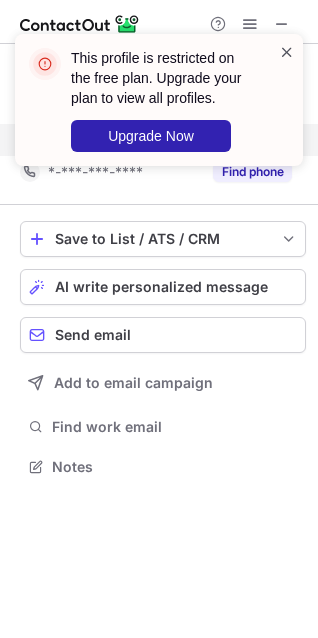 click at bounding box center (287, 52) 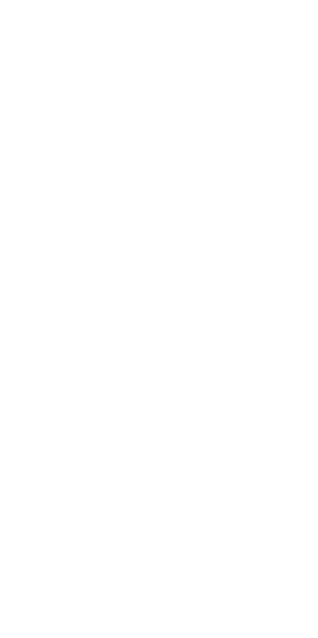 scroll, scrollTop: 0, scrollLeft: 0, axis: both 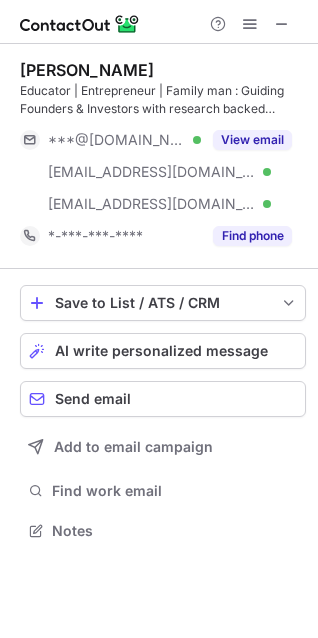 click at bounding box center (159, 22) 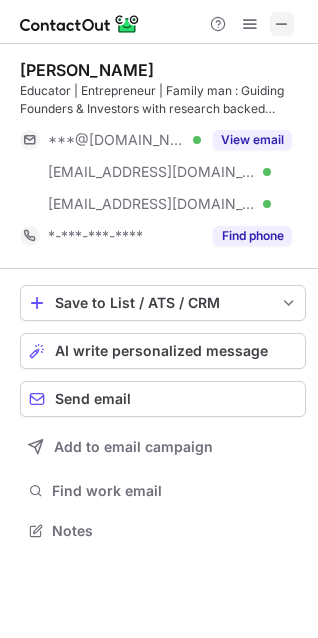 click at bounding box center (282, 24) 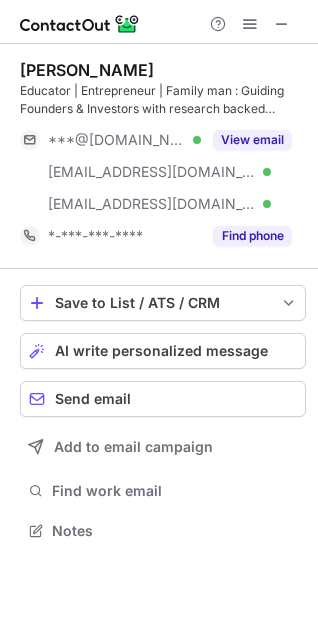 click at bounding box center [159, 22] 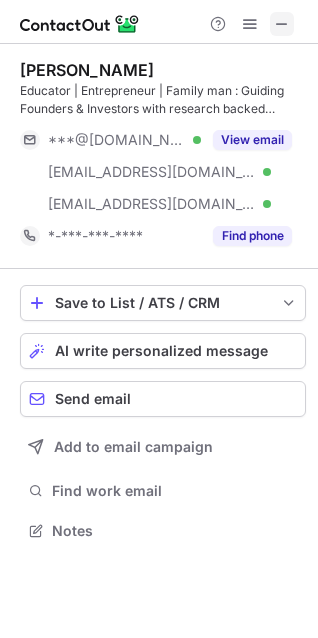 click at bounding box center [282, 24] 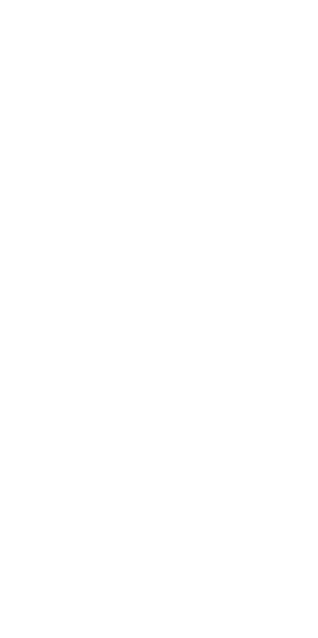 scroll, scrollTop: 0, scrollLeft: 0, axis: both 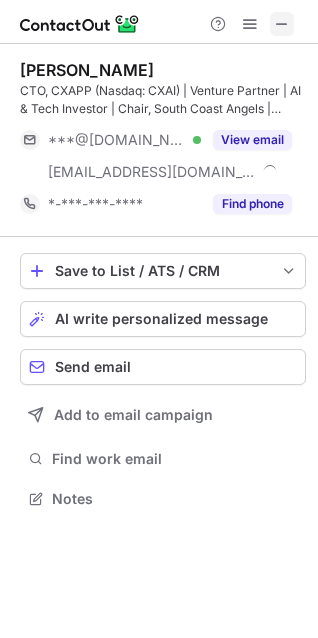 click at bounding box center [282, 24] 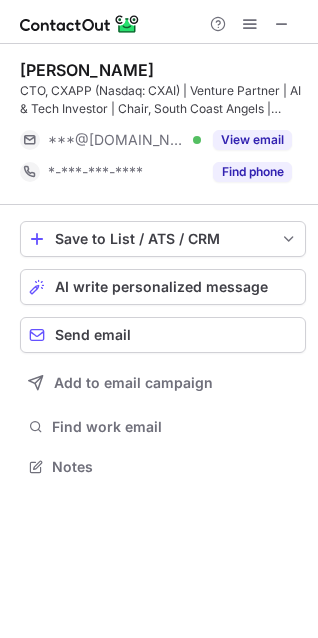scroll, scrollTop: 453, scrollLeft: 318, axis: both 